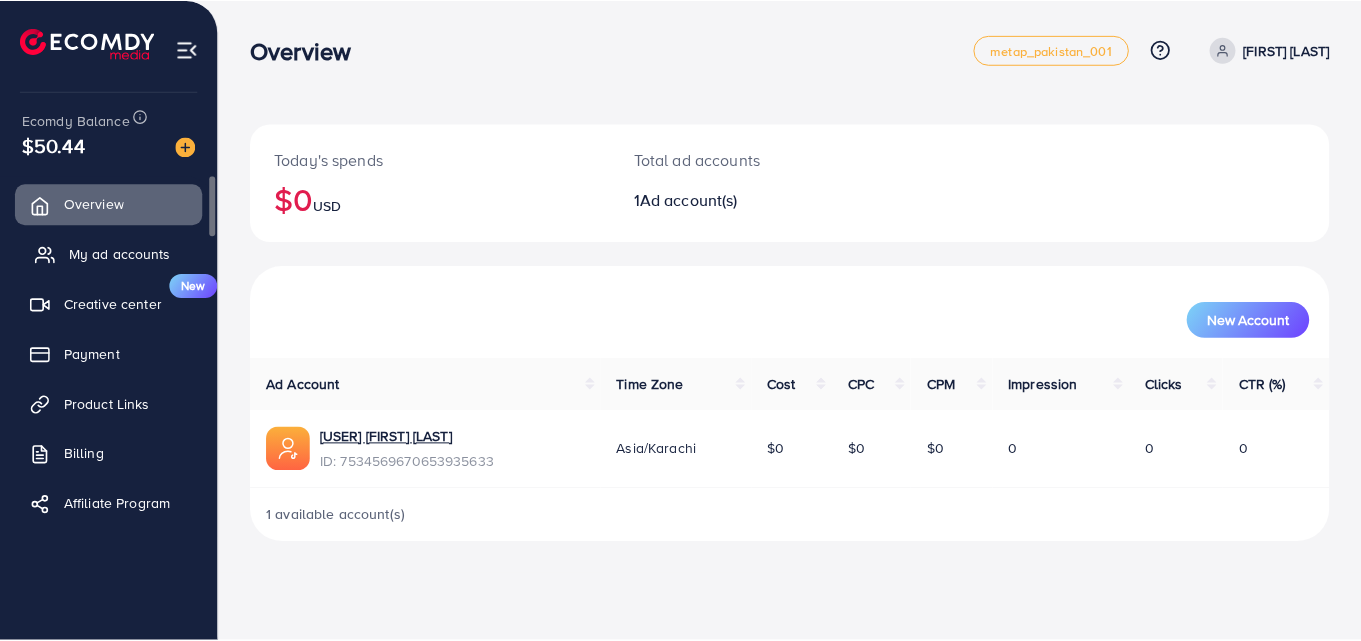 scroll, scrollTop: 0, scrollLeft: 0, axis: both 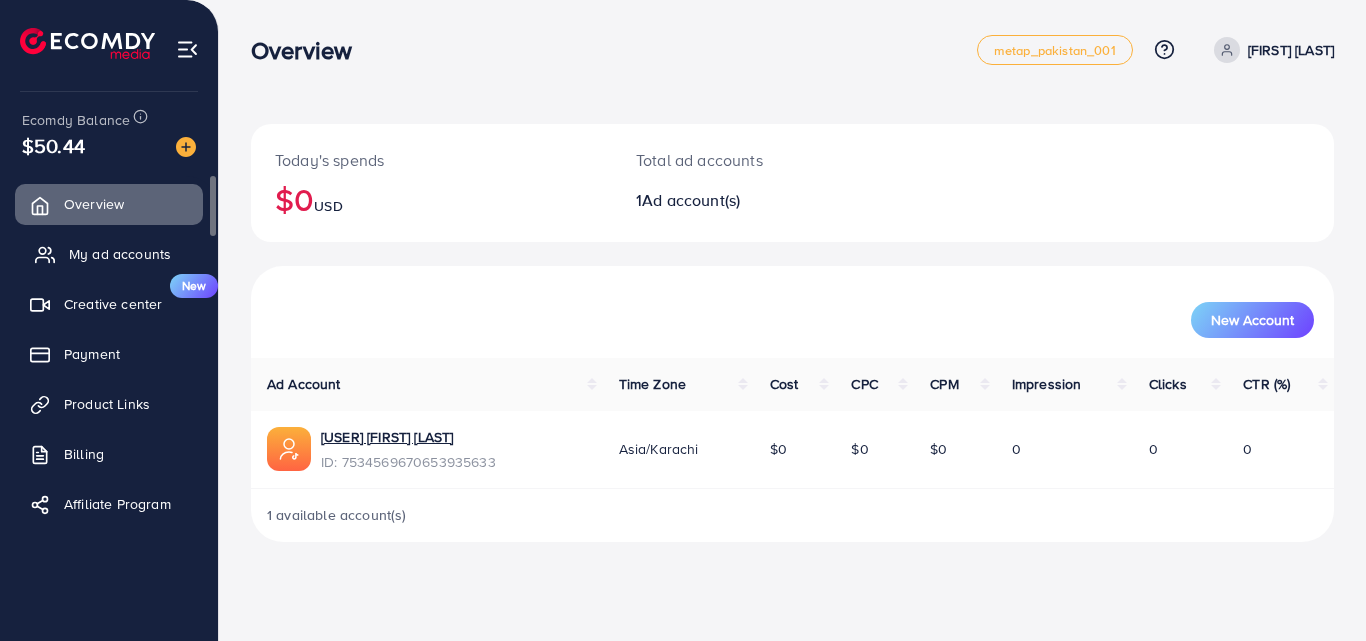 click on "My ad accounts" at bounding box center [109, 254] 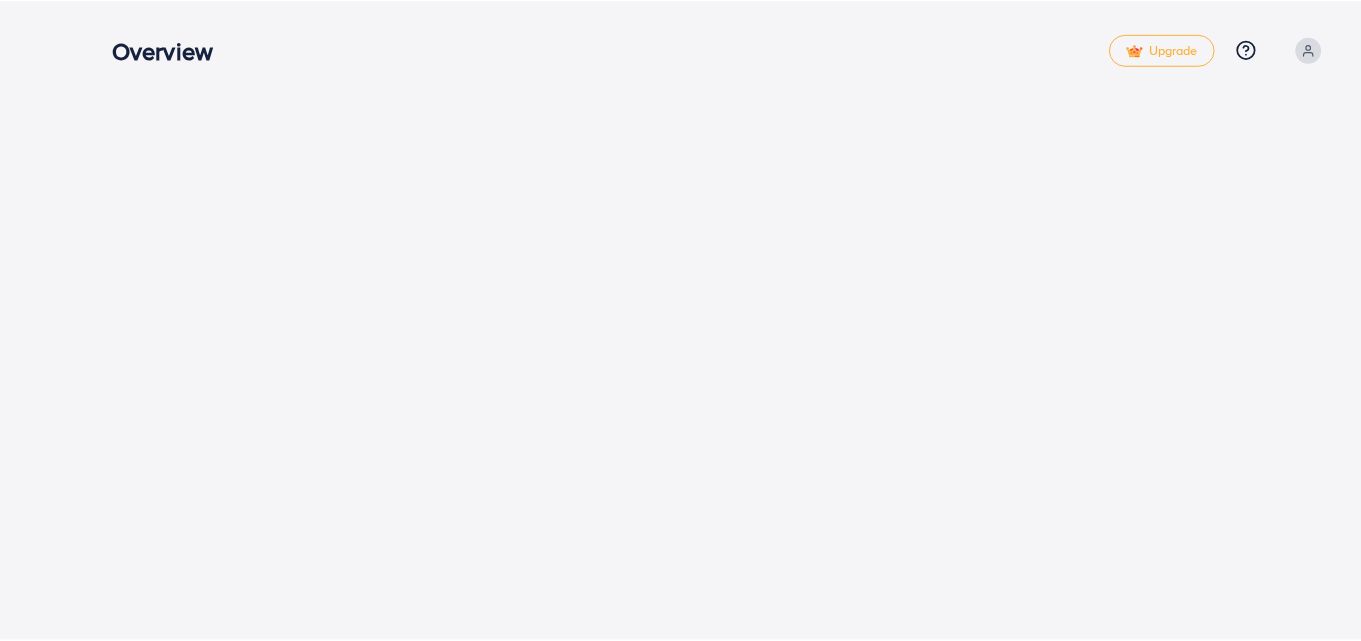 scroll, scrollTop: 0, scrollLeft: 0, axis: both 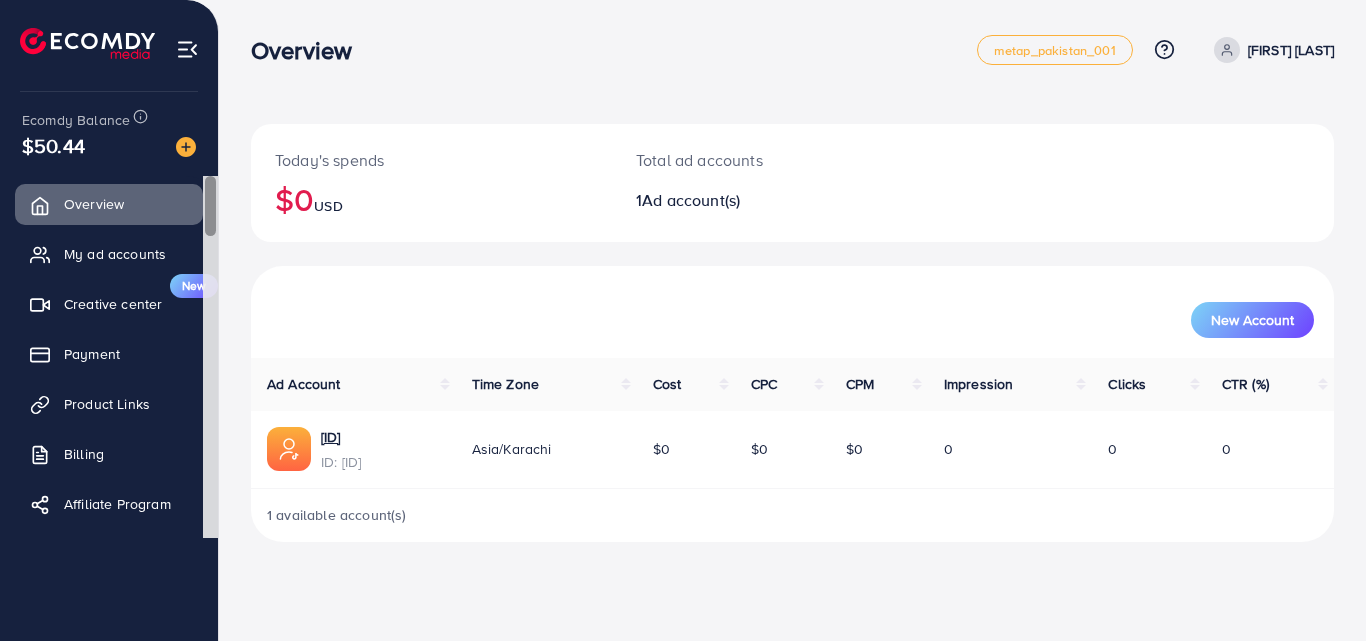 drag, startPoint x: 213, startPoint y: 220, endPoint x: 357, endPoint y: 206, distance: 144.67896 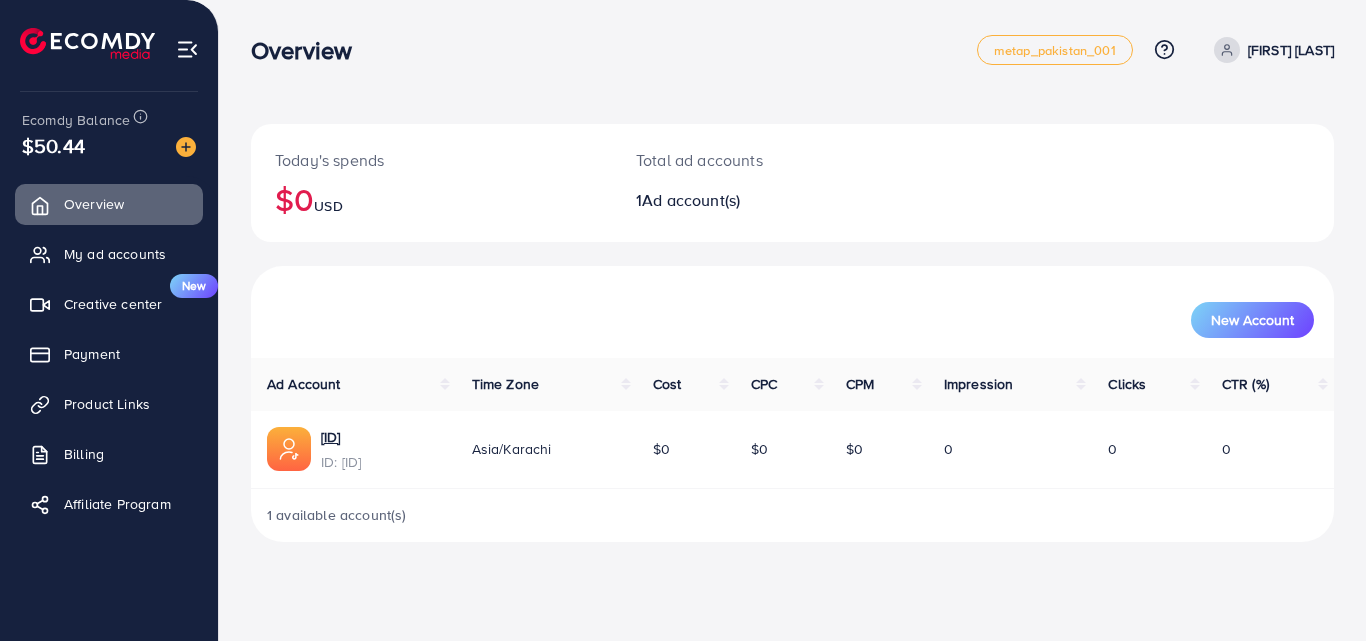 click on "ID: 7534569670653935633" at bounding box center (341, 462) 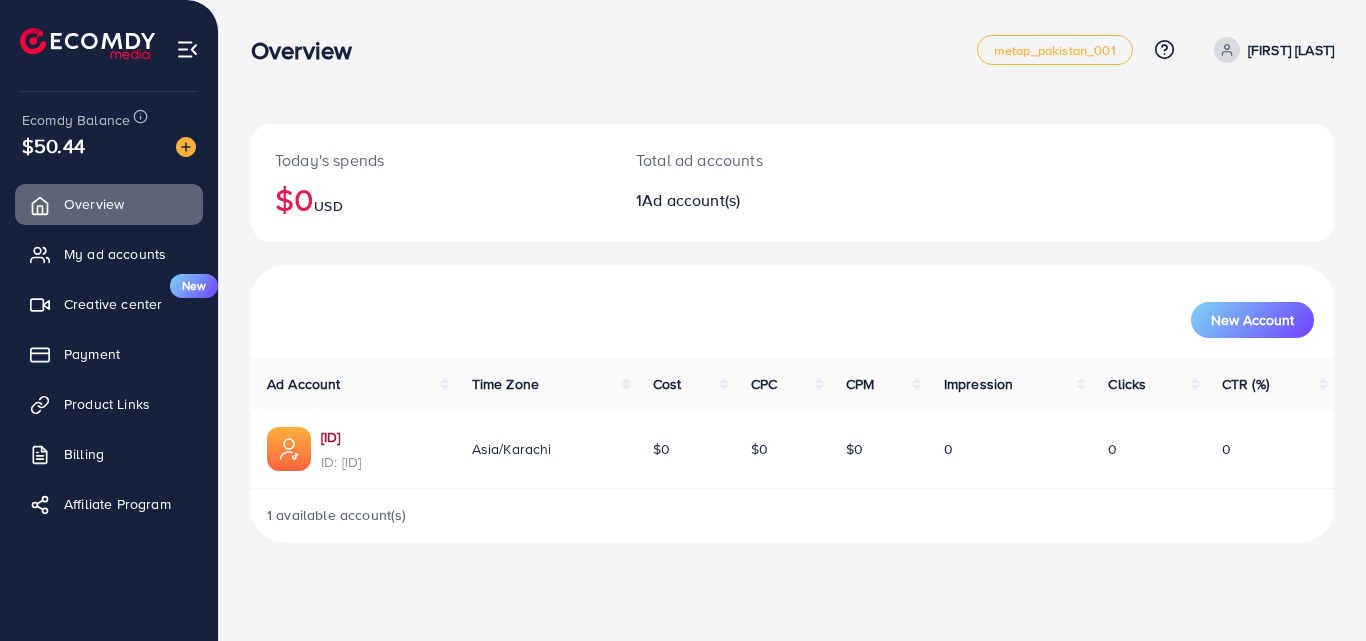 click on "[NUMBER]_[LAST] [FIRST]_[NUMBER]" at bounding box center [341, 437] 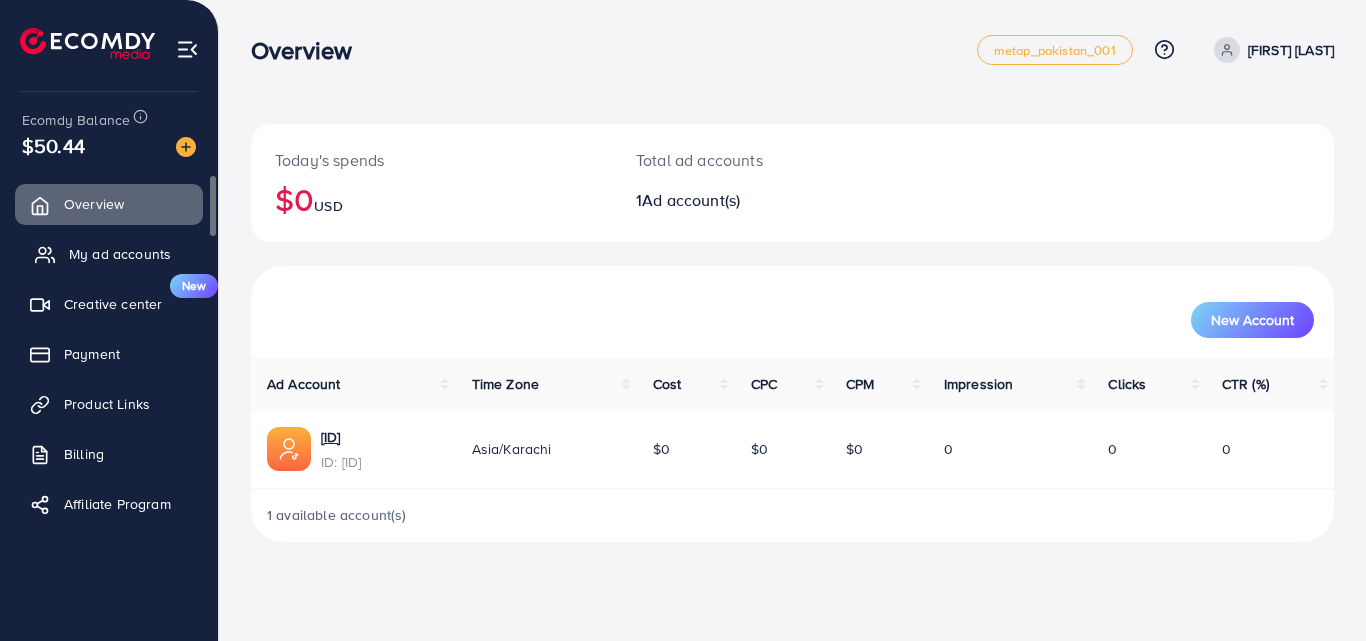 click on "My ad accounts" at bounding box center [120, 254] 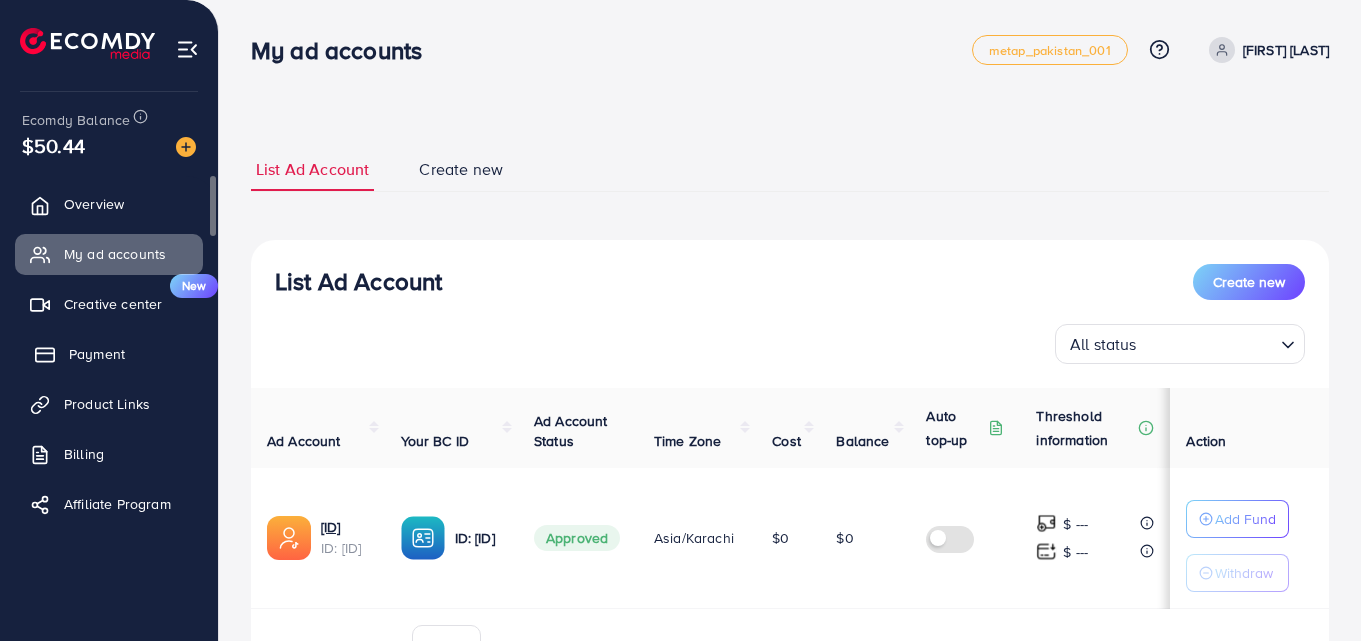 click on "Payment" at bounding box center [109, 354] 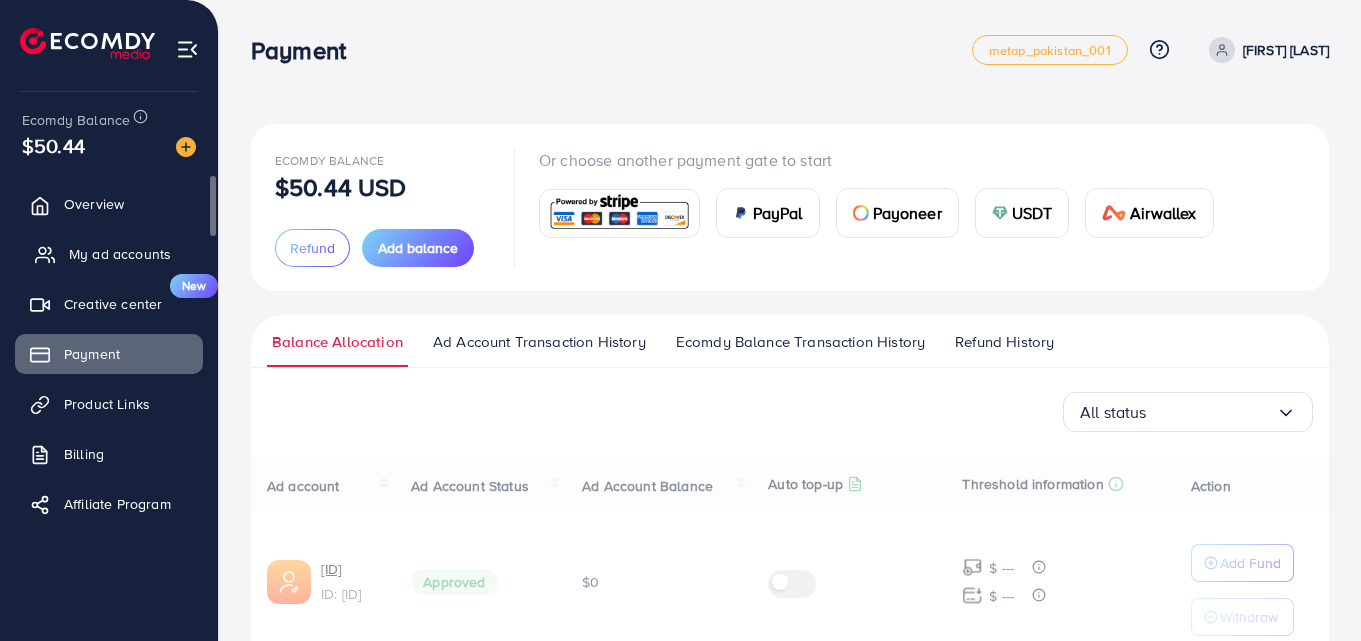 click on "My ad accounts" at bounding box center [120, 254] 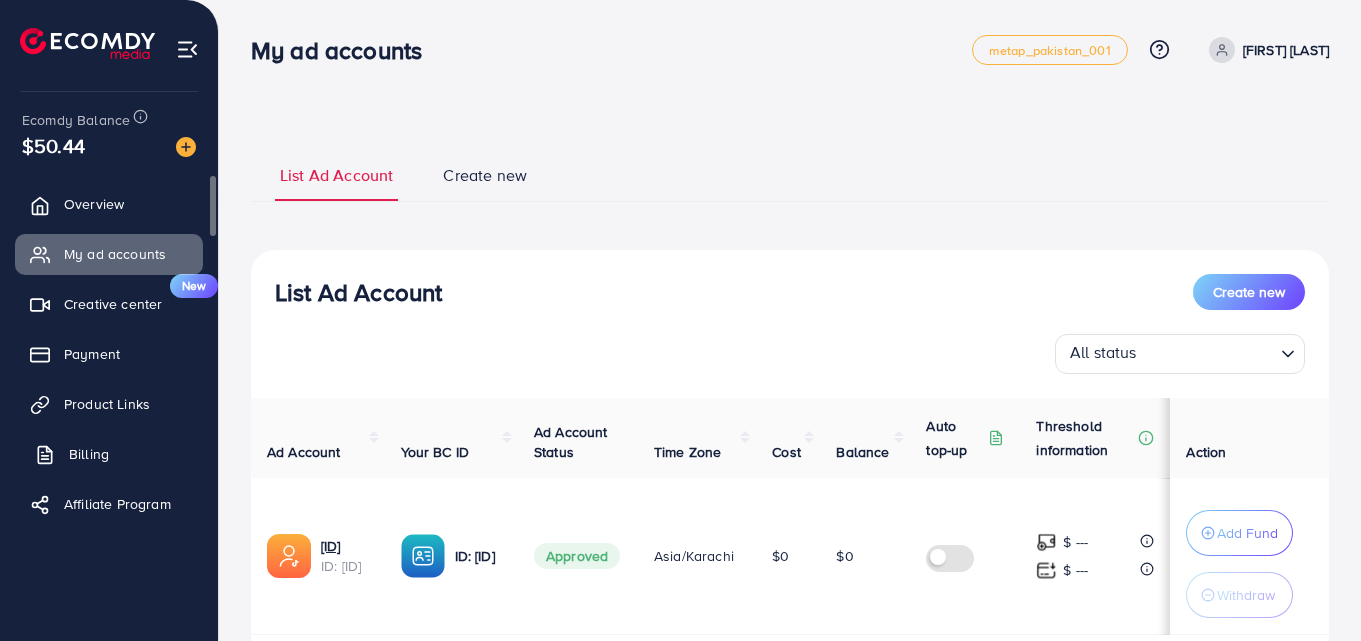 scroll, scrollTop: 7, scrollLeft: 0, axis: vertical 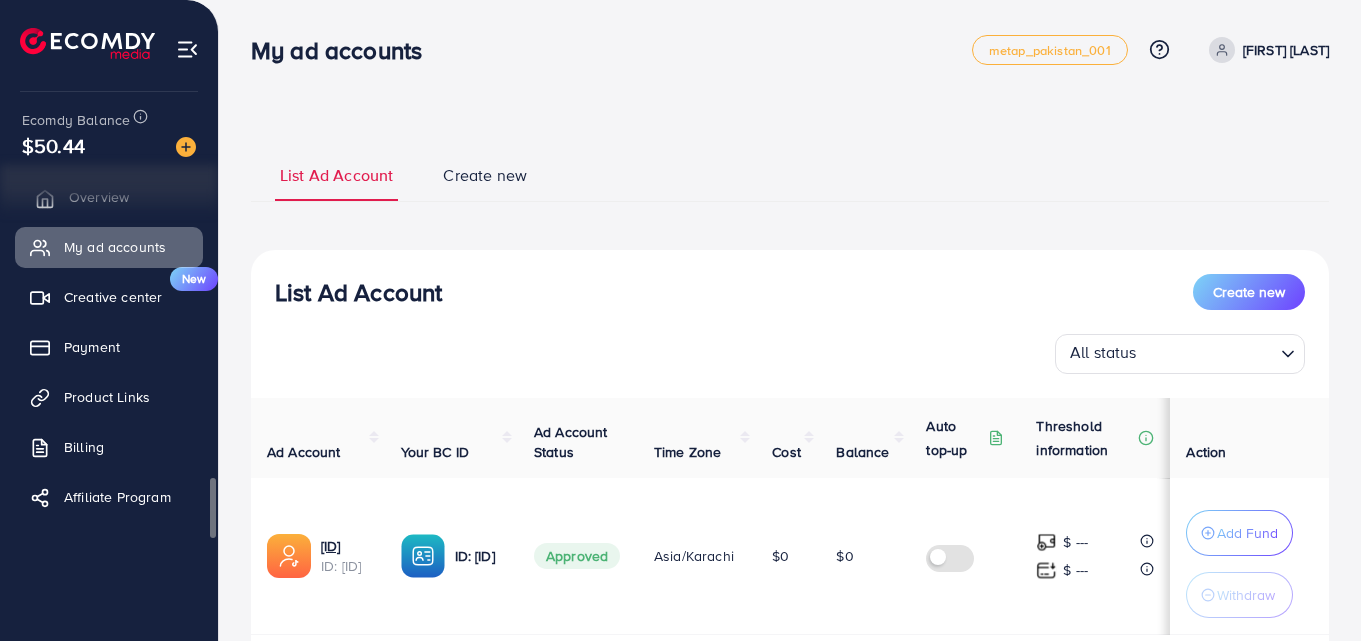 click on "Overview" at bounding box center (99, 197) 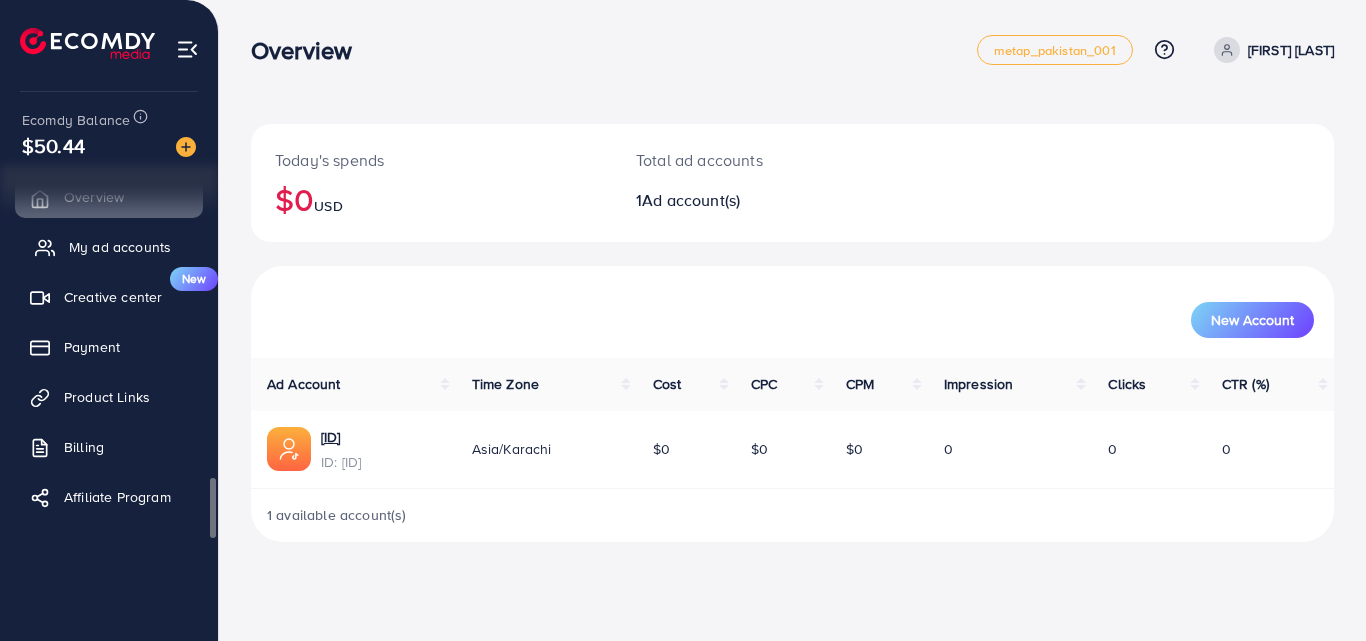 click on "My ad accounts" at bounding box center [120, 247] 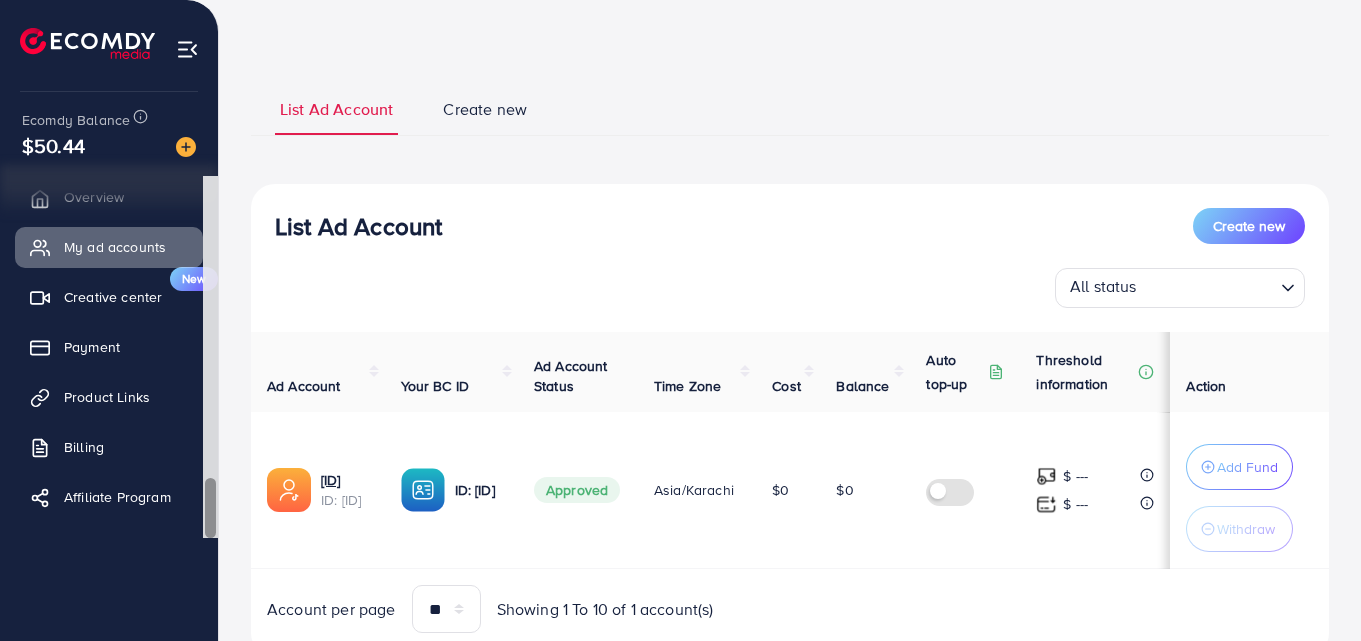 scroll, scrollTop: 100, scrollLeft: 0, axis: vertical 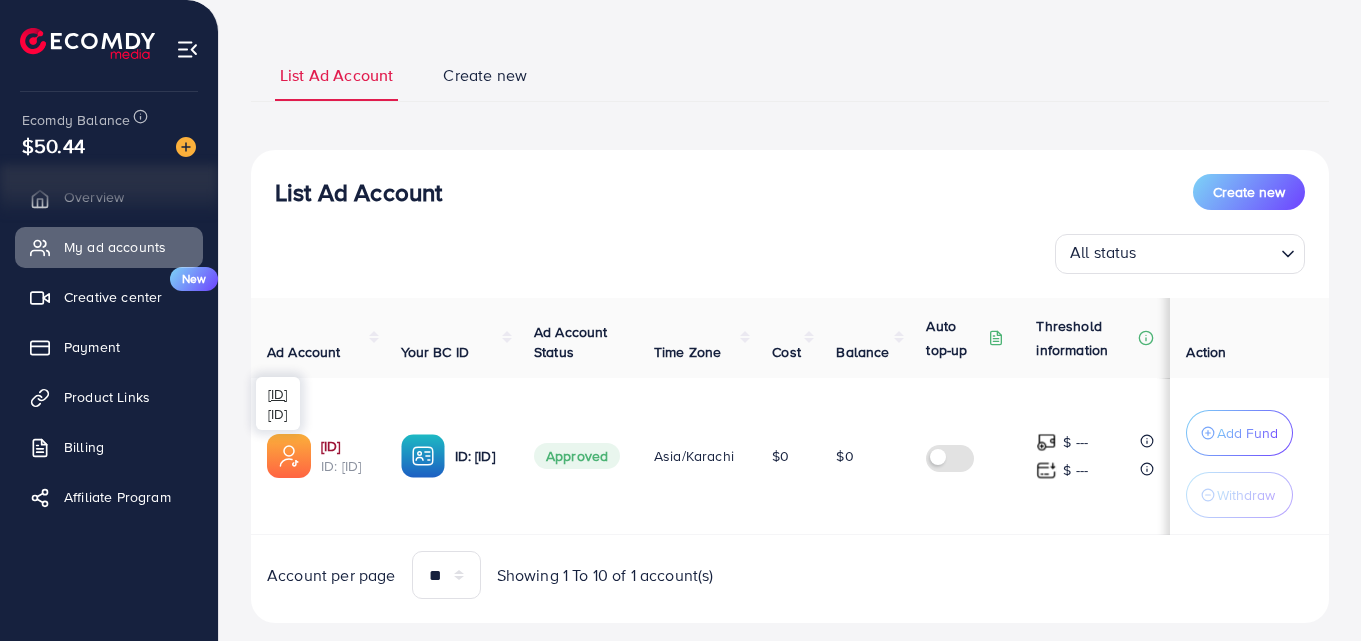 click on "[NUMBER]_[LAST] [FIRST]_[NUMBER]" at bounding box center [345, 446] 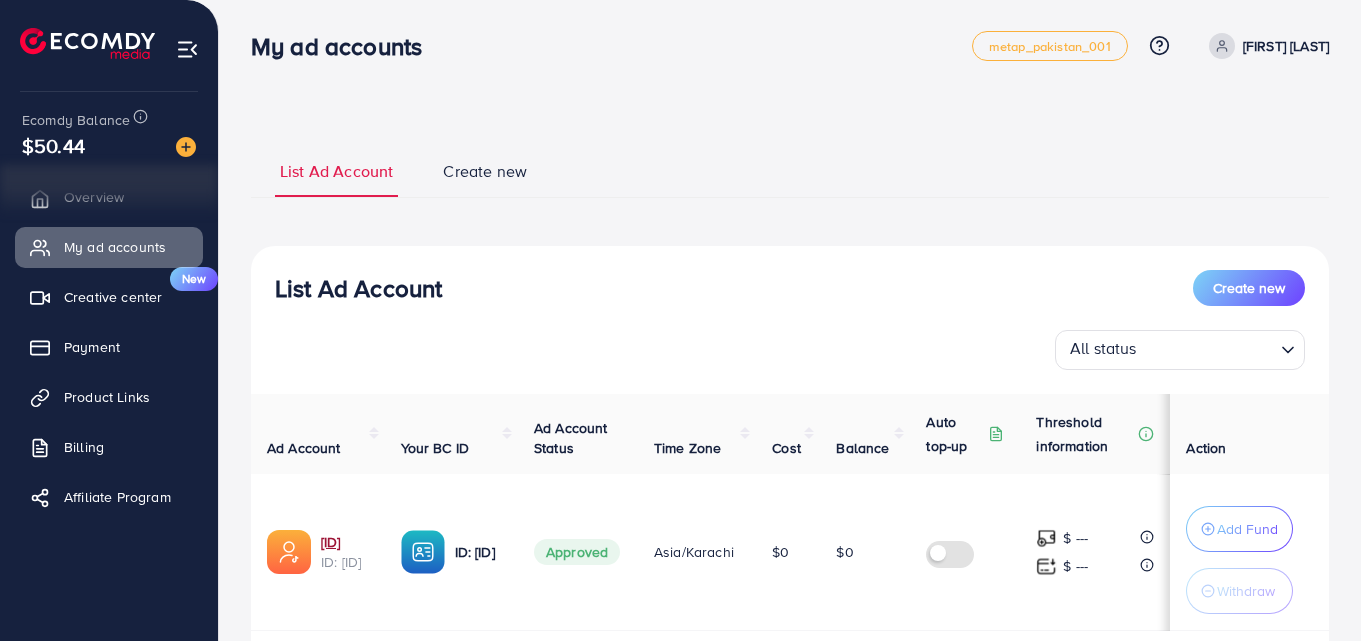 scroll, scrollTop: 0, scrollLeft: 0, axis: both 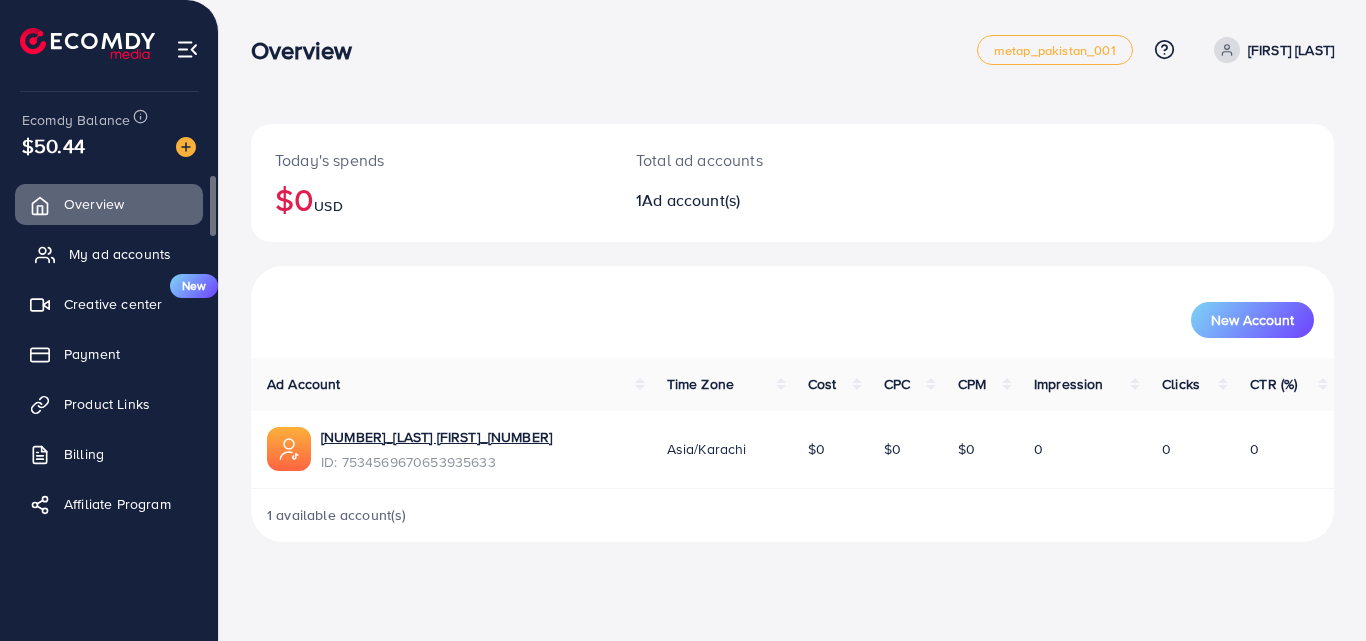 click on "My ad accounts" at bounding box center (120, 254) 